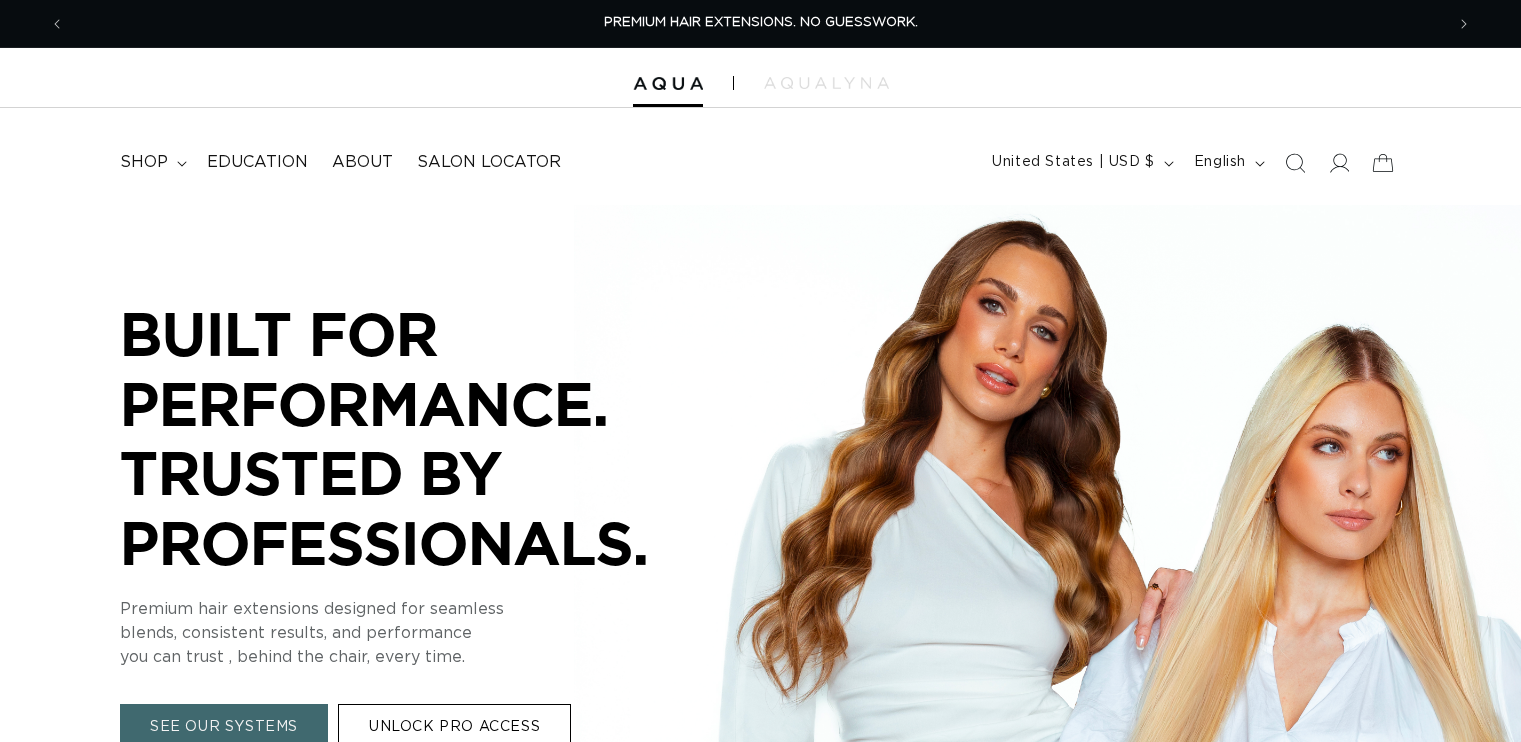 scroll, scrollTop: 0, scrollLeft: 0, axis: both 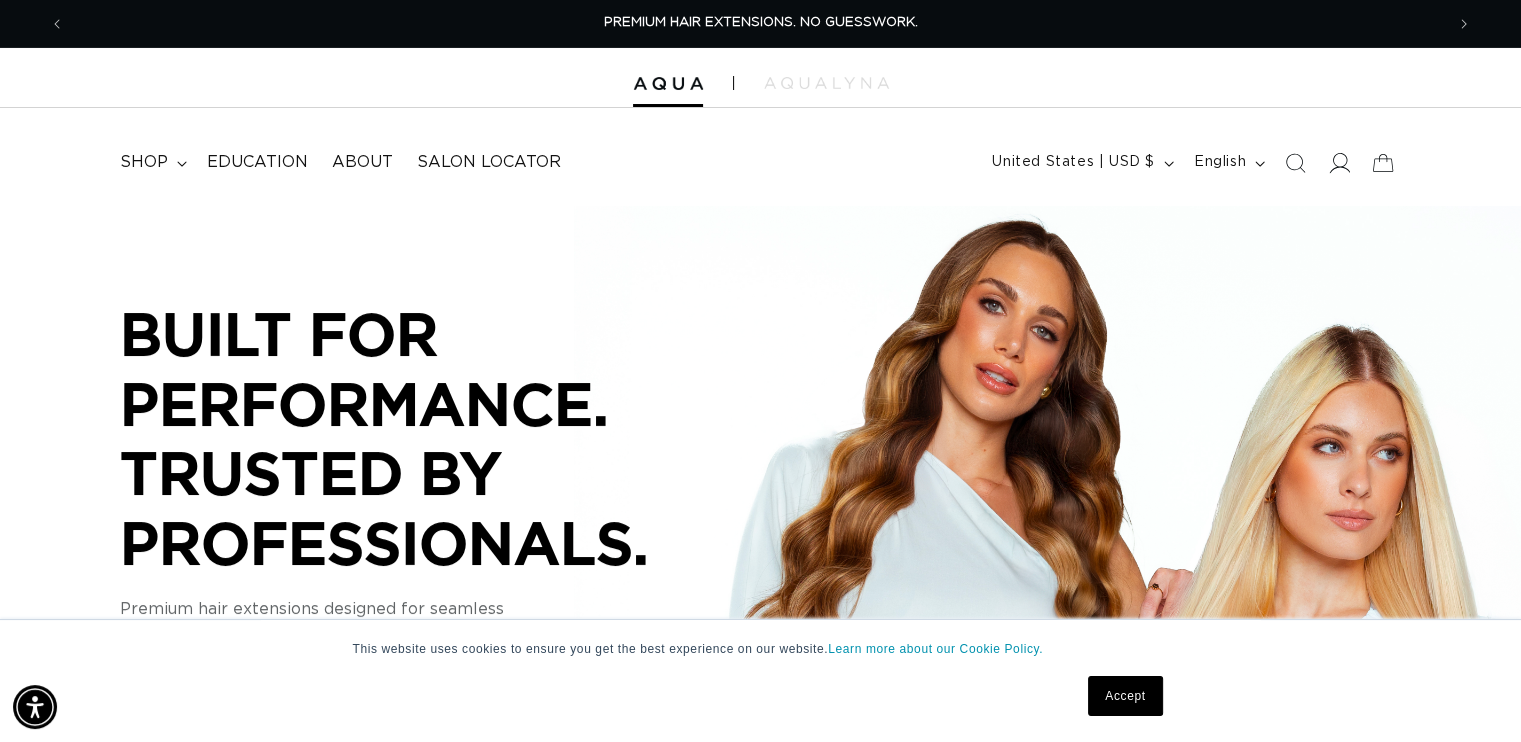 click 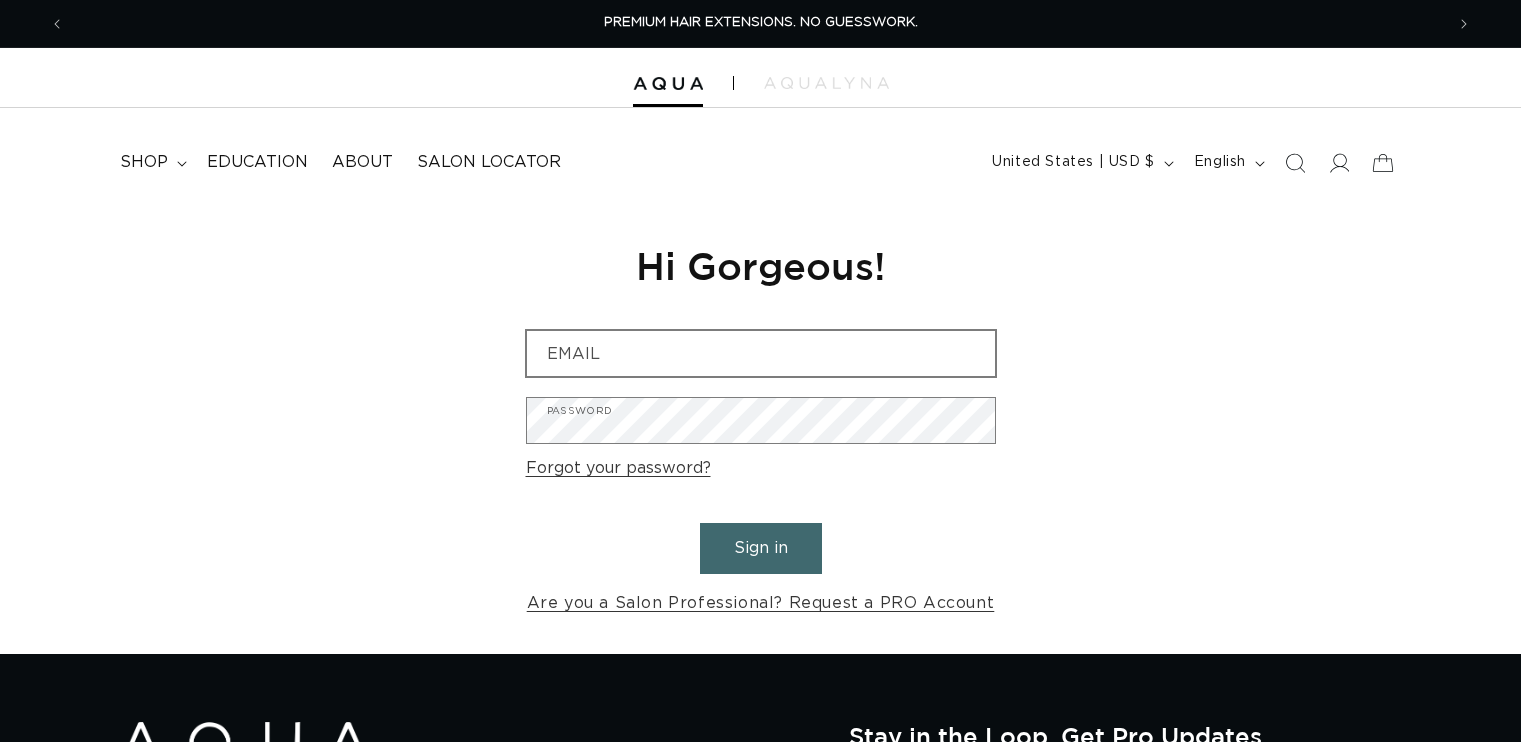 scroll, scrollTop: 0, scrollLeft: 0, axis: both 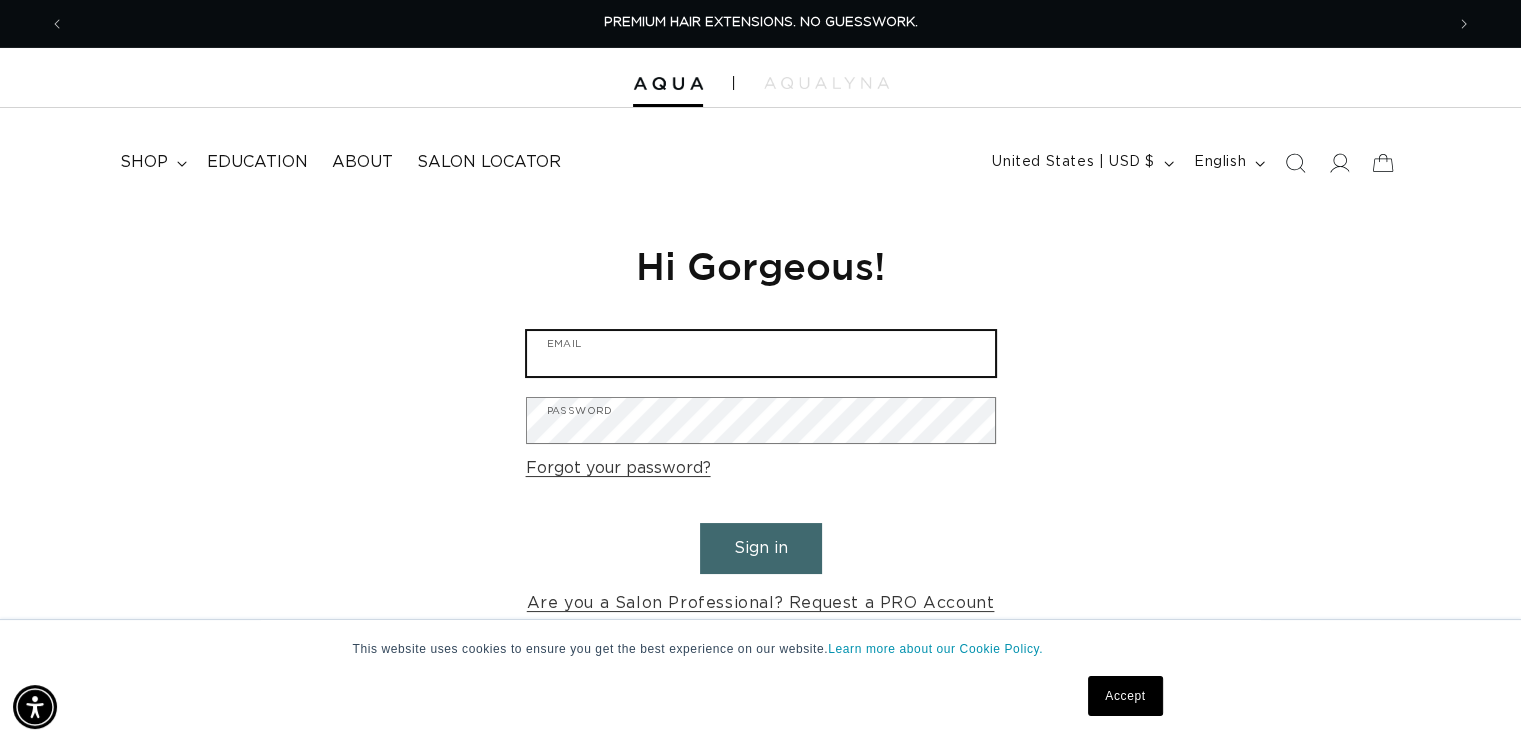 type on "ninesalonandspa@verizon.net" 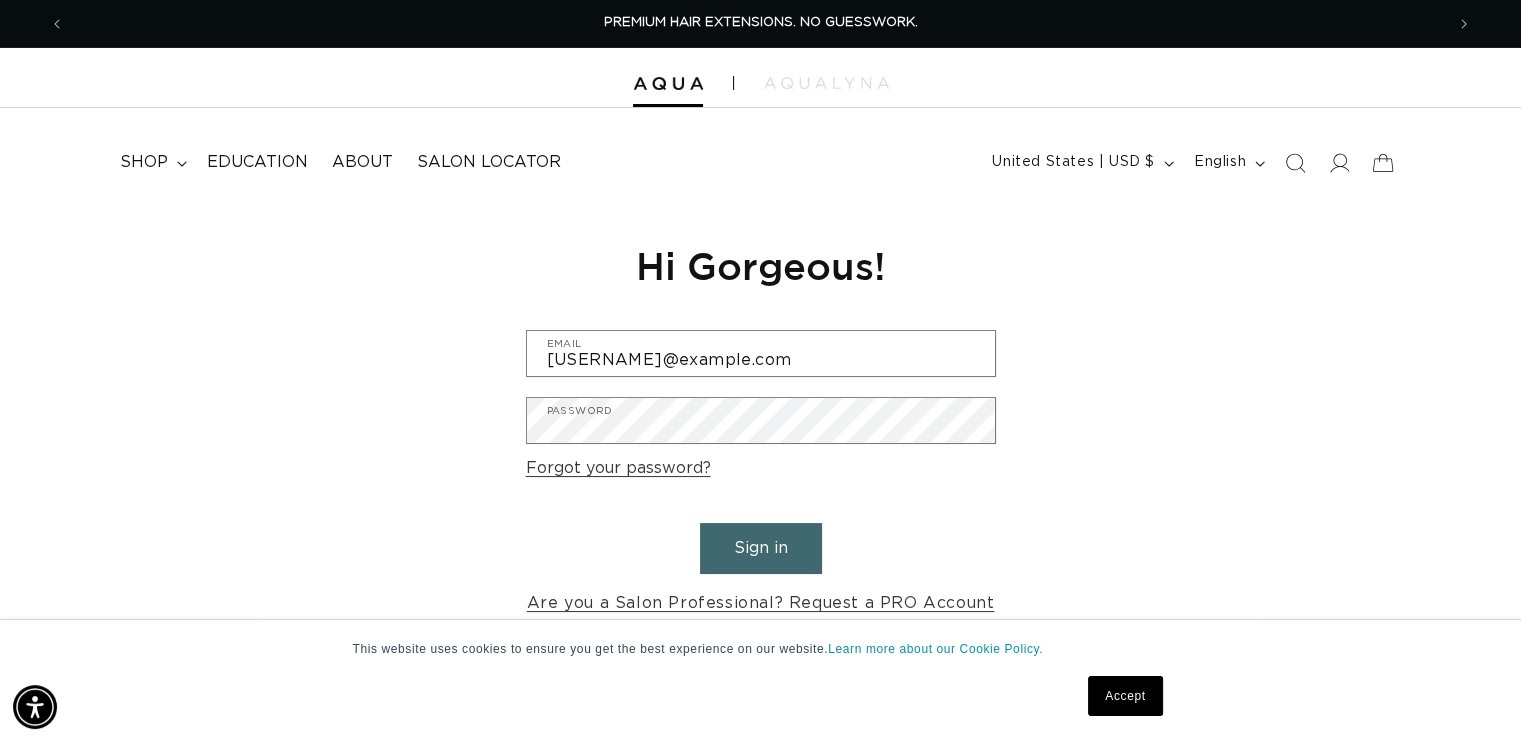 click on "Sign in" at bounding box center [761, 548] 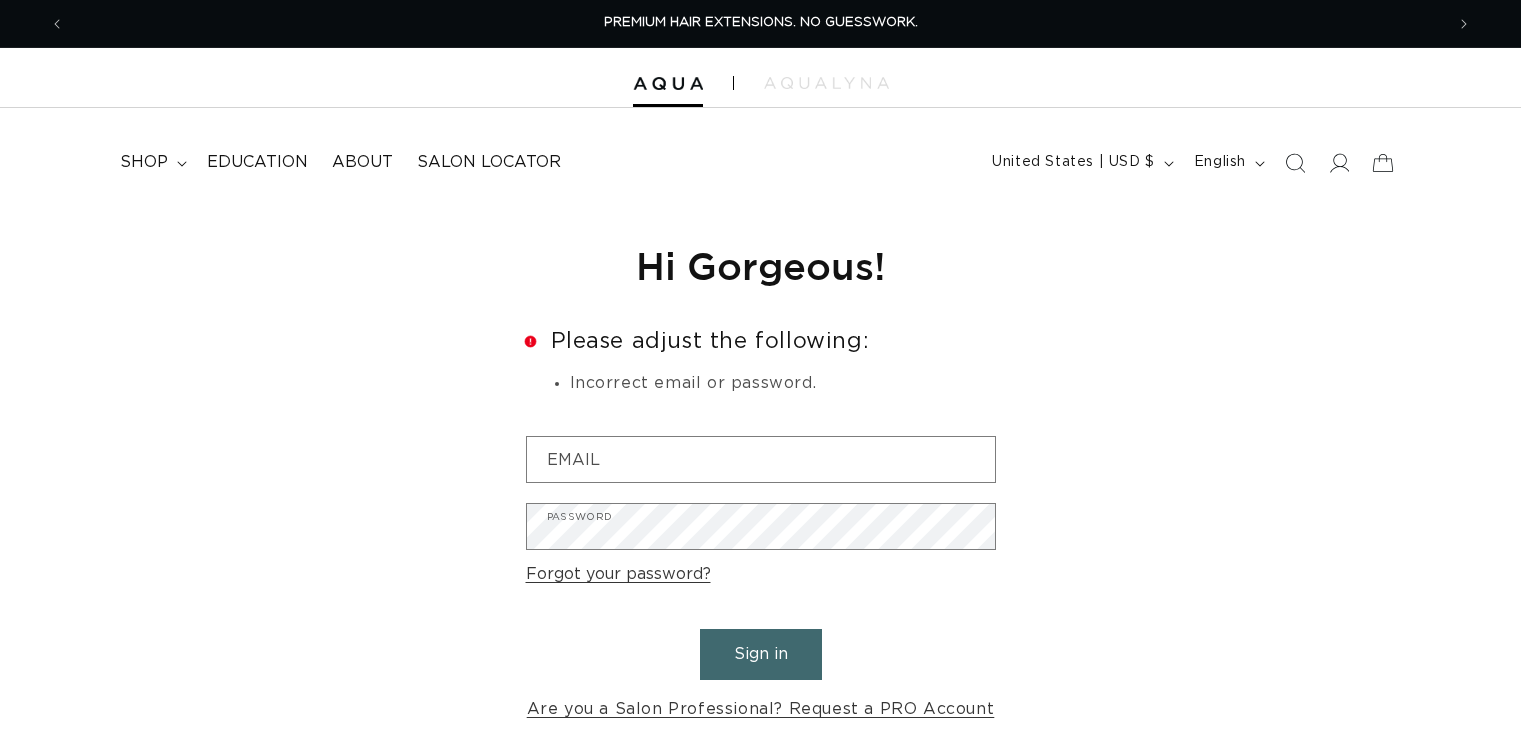scroll, scrollTop: 0, scrollLeft: 0, axis: both 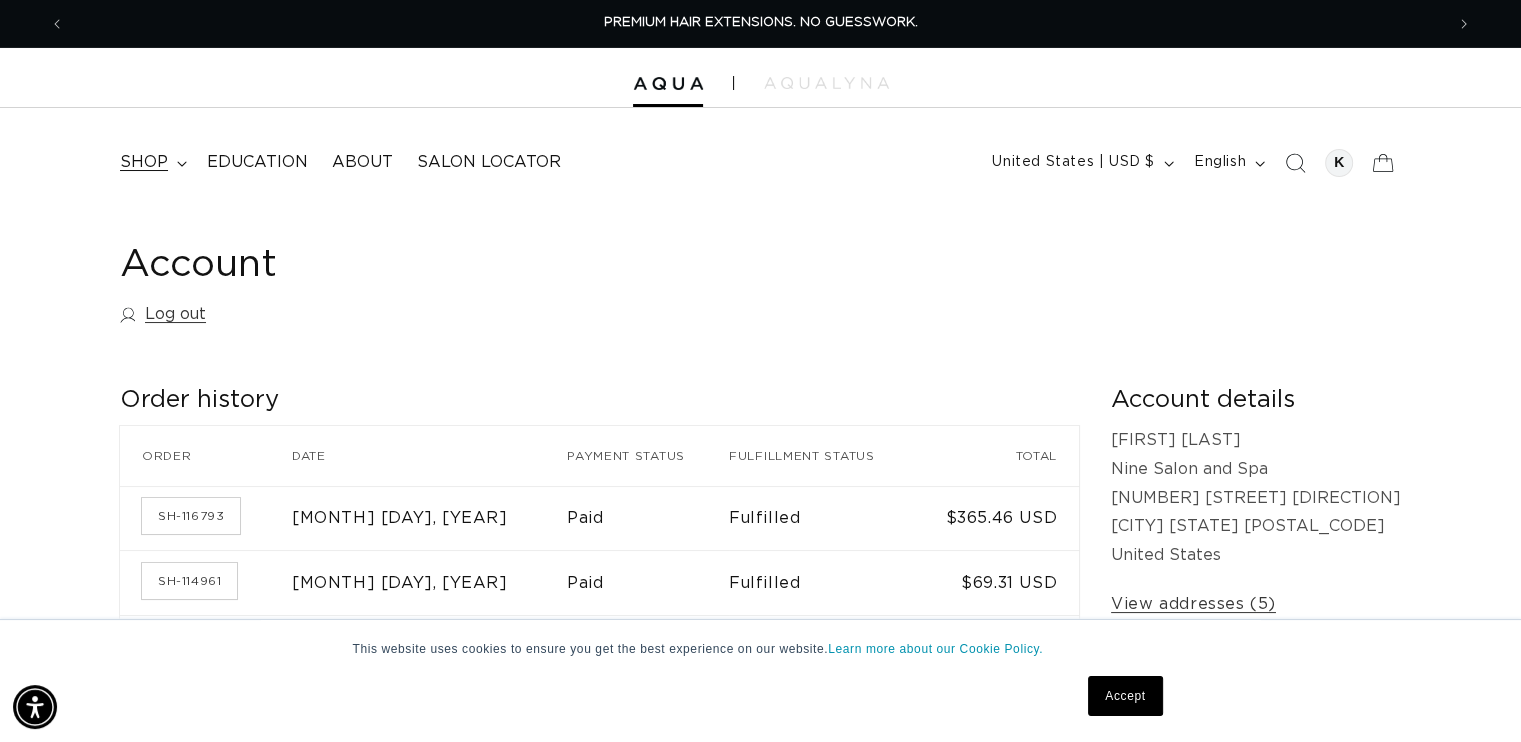 click on "shop" at bounding box center [144, 162] 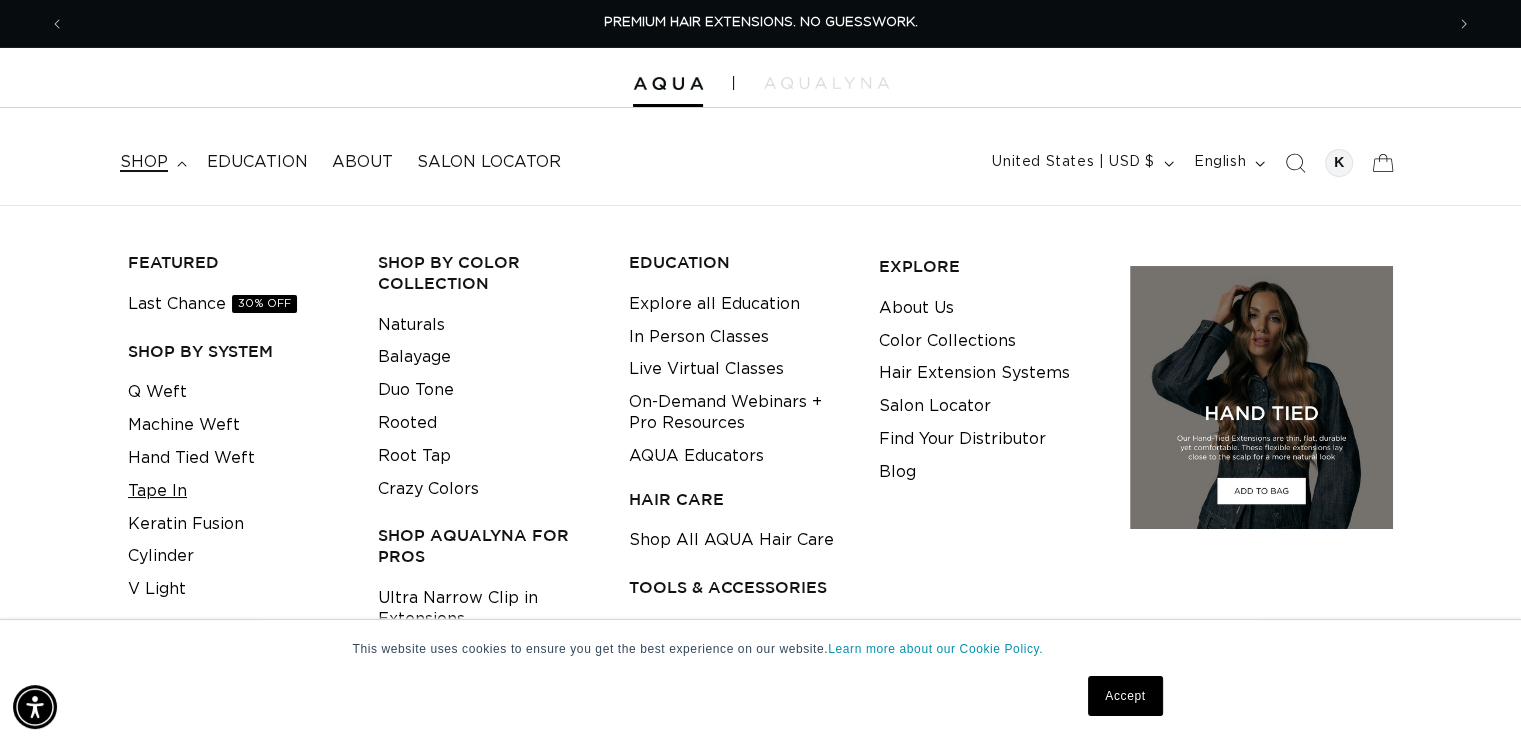 click on "Tape In" at bounding box center (157, 491) 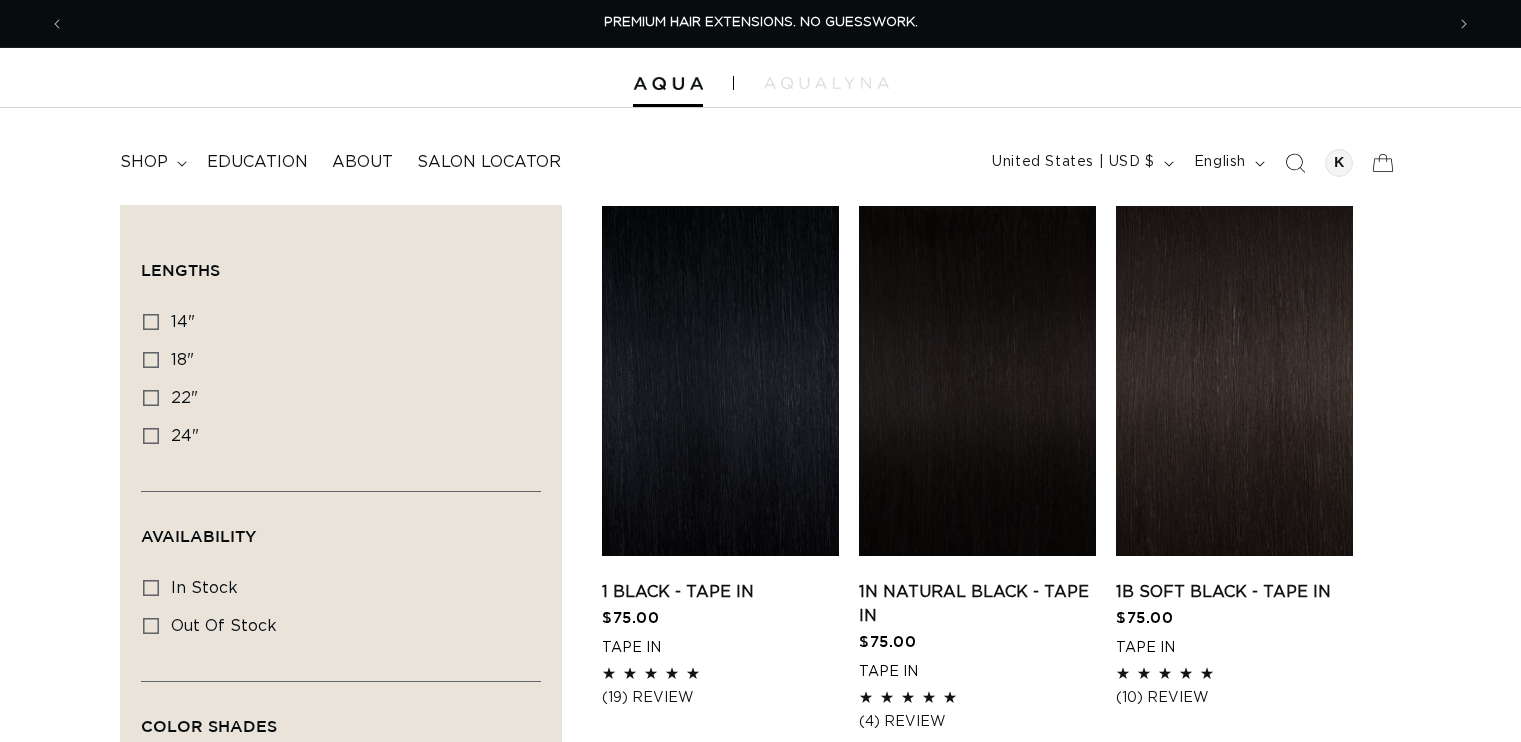 scroll, scrollTop: 0, scrollLeft: 0, axis: both 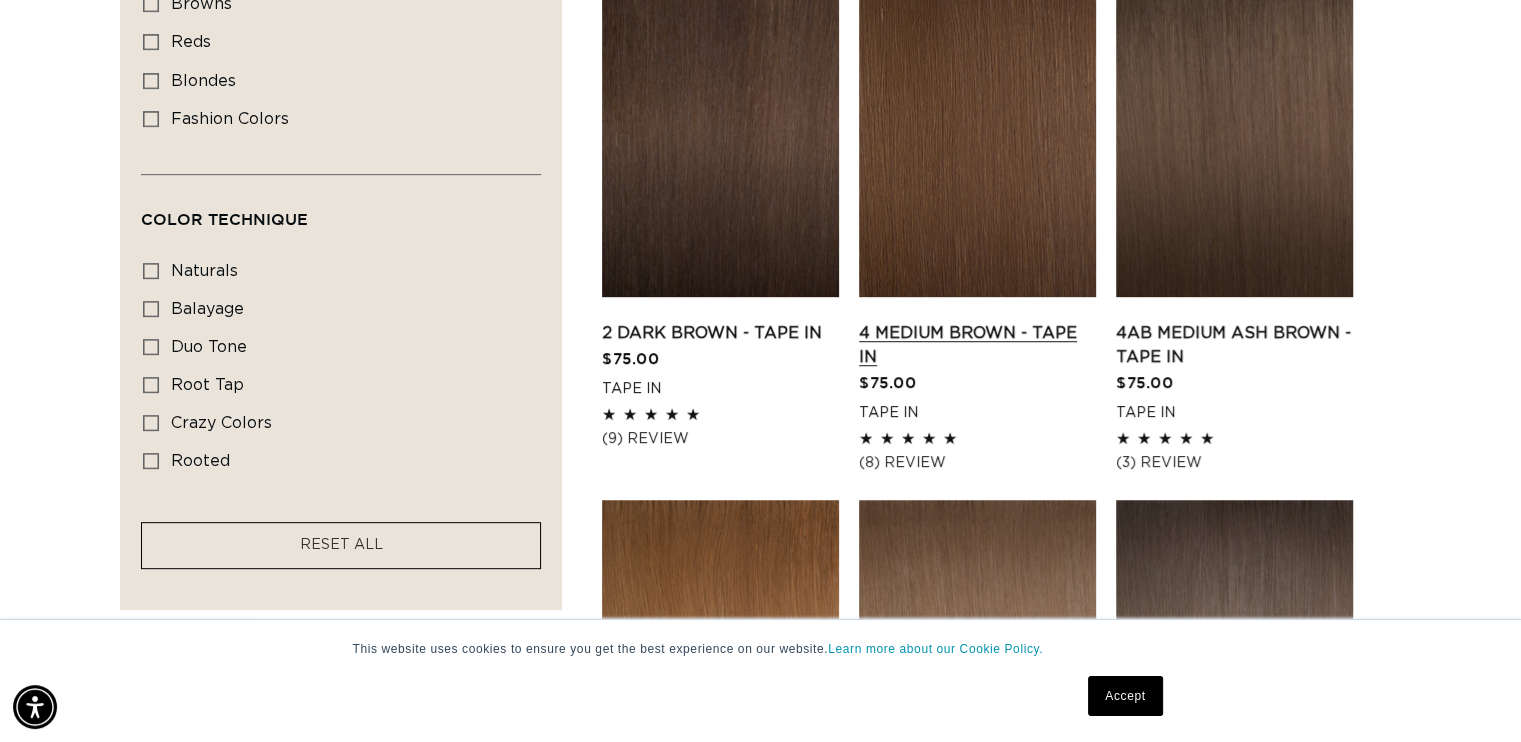 click on "4 Medium Brown - Tape In" at bounding box center [977, 345] 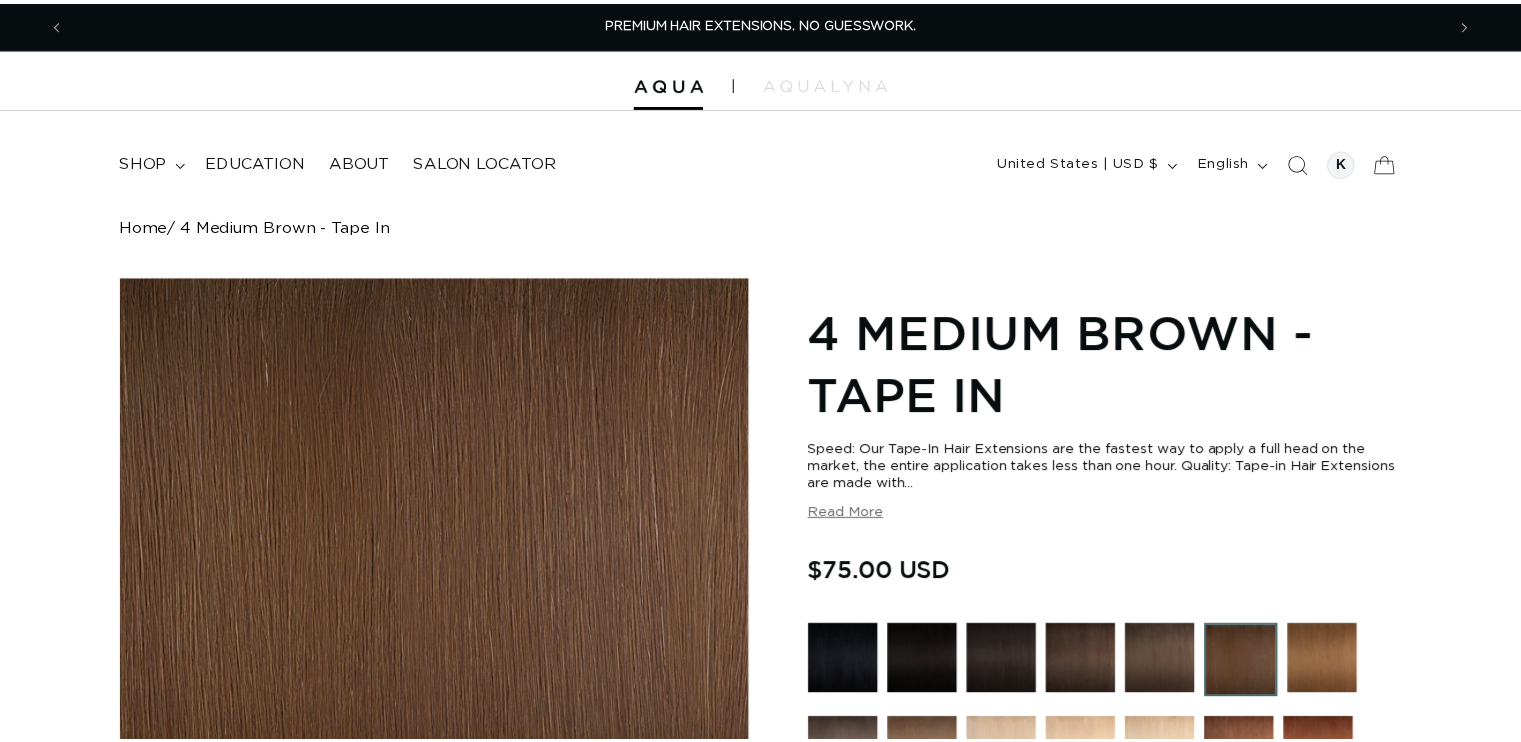 scroll, scrollTop: 0, scrollLeft: 0, axis: both 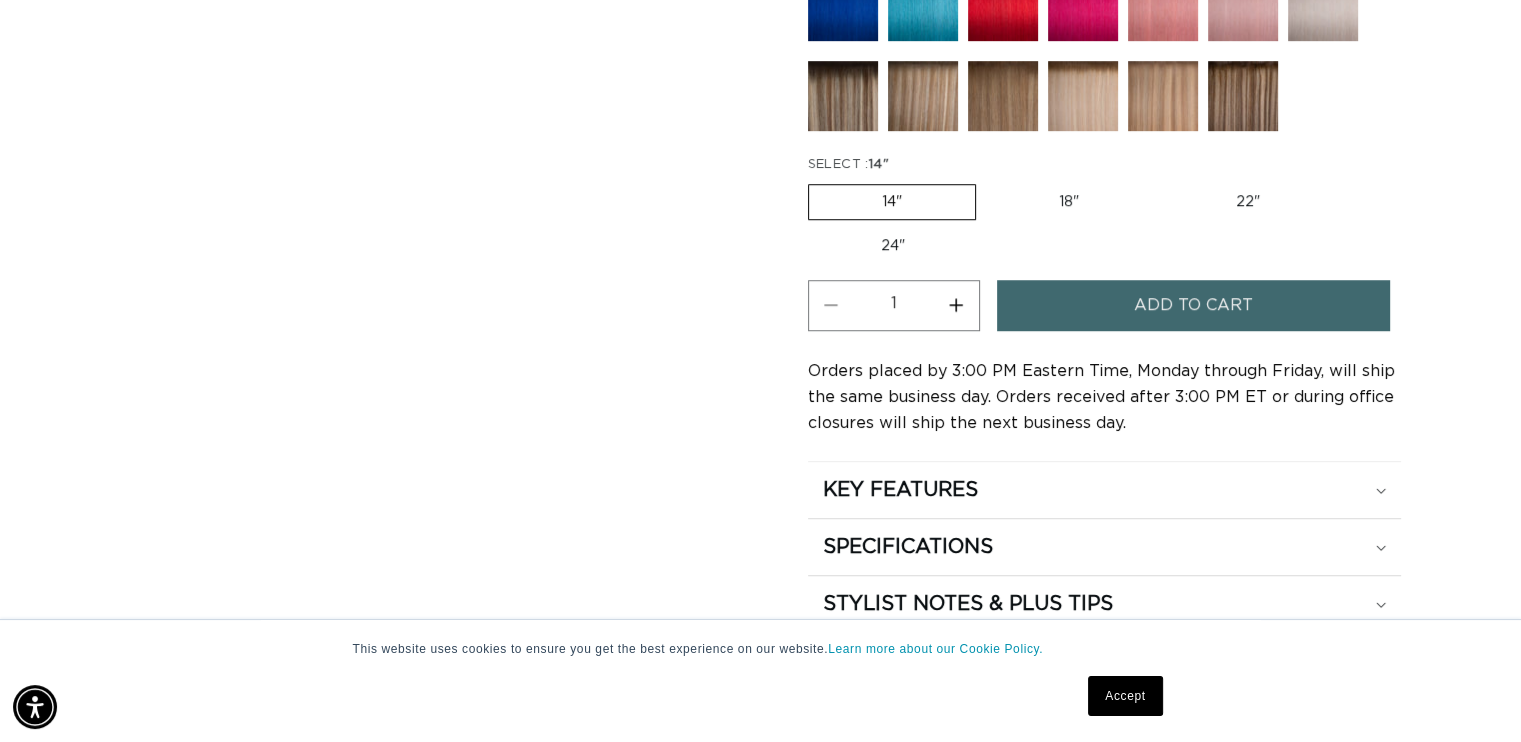 click on "18" Variant sold out or unavailable" at bounding box center [1069, 202] 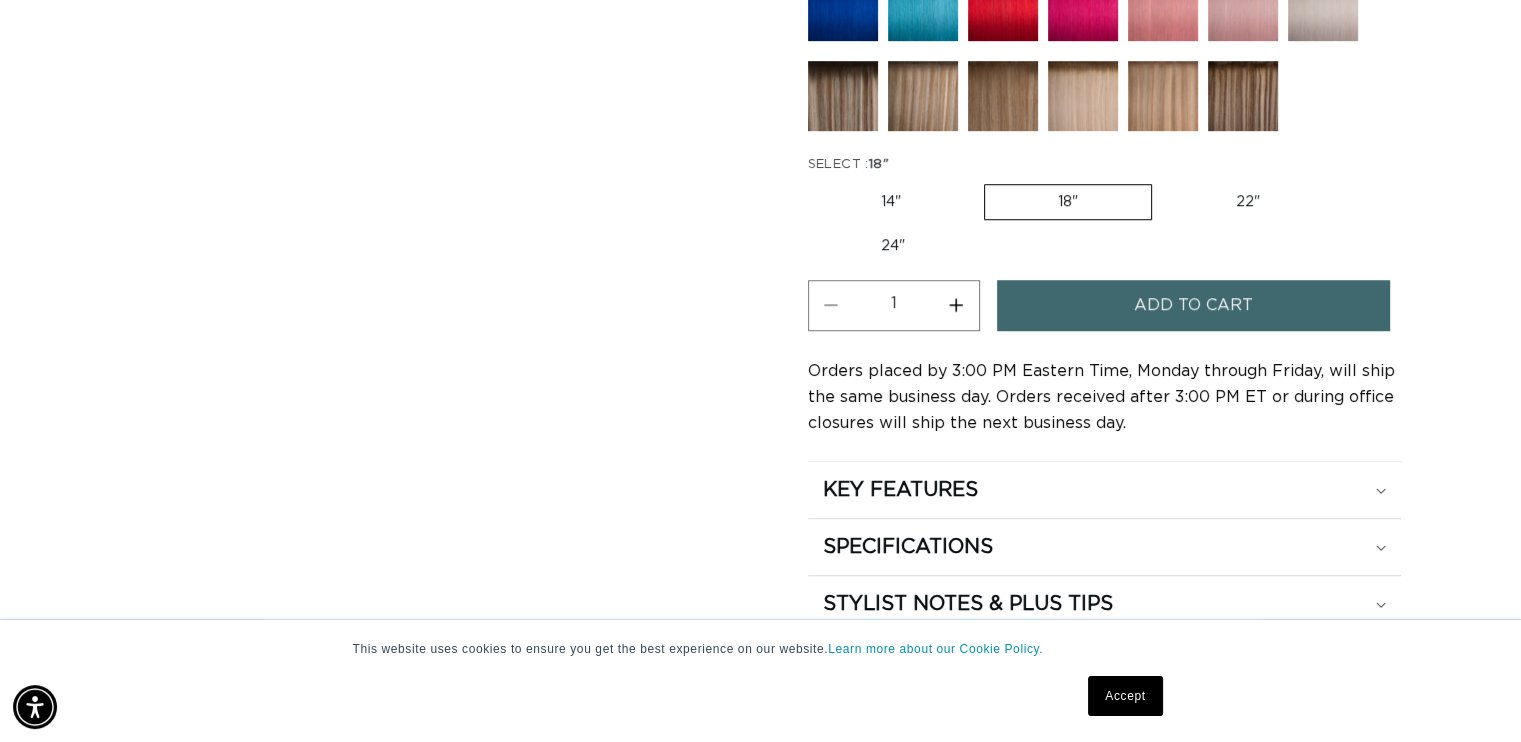click on "Increase quantity for 4 Medium Brown - Tape In" at bounding box center [956, 305] 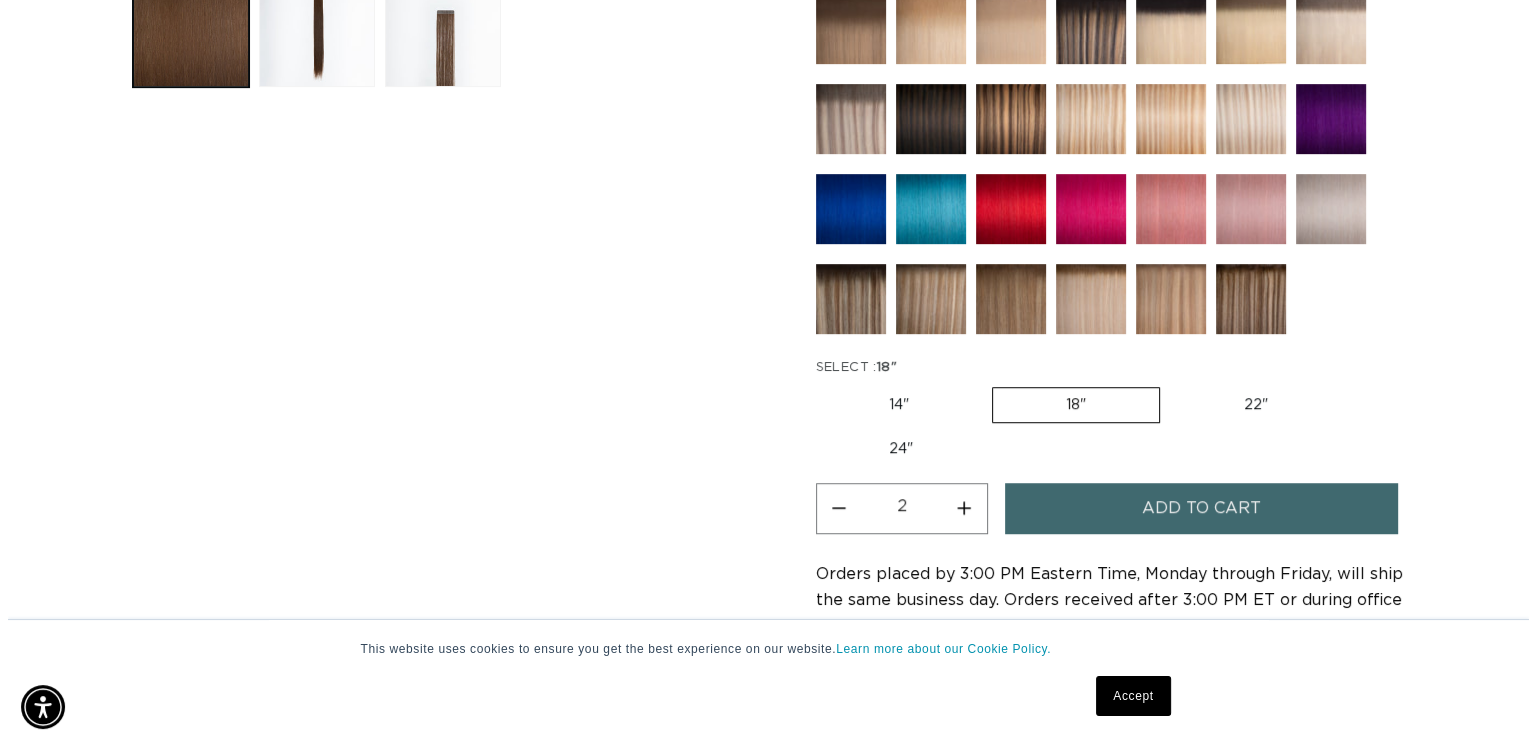 scroll, scrollTop: 884, scrollLeft: 0, axis: vertical 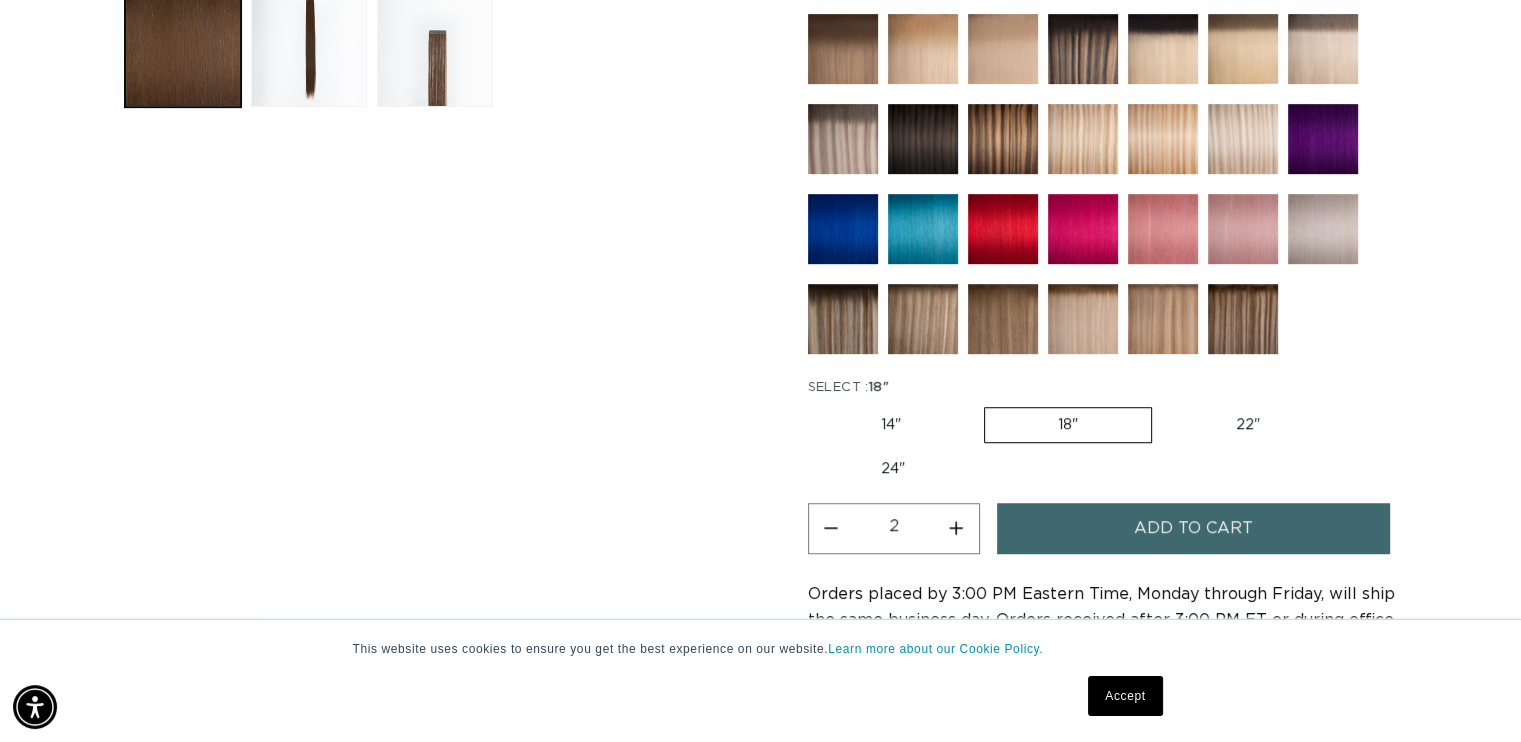 click on "Add to cart" at bounding box center [1194, 528] 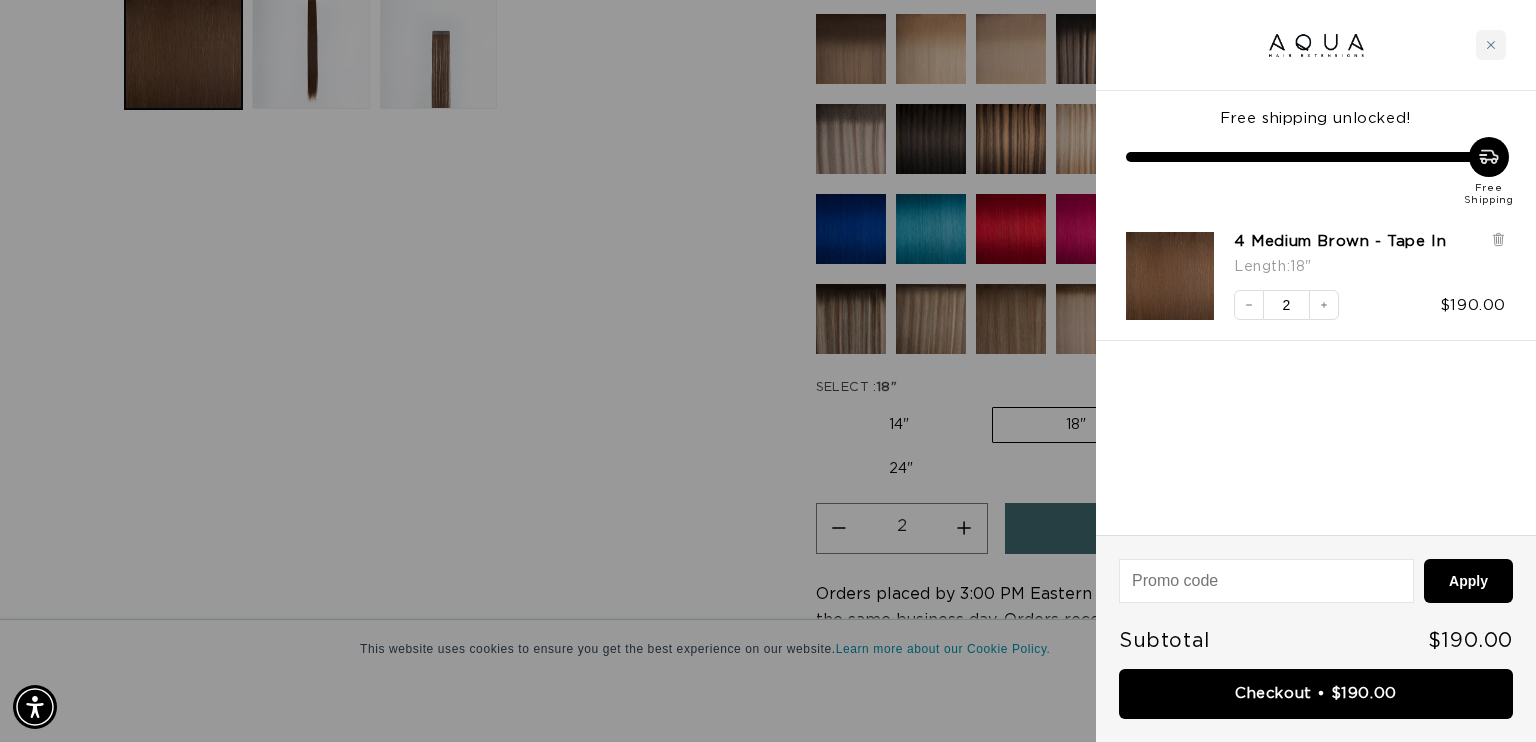 click at bounding box center (1266, 581) 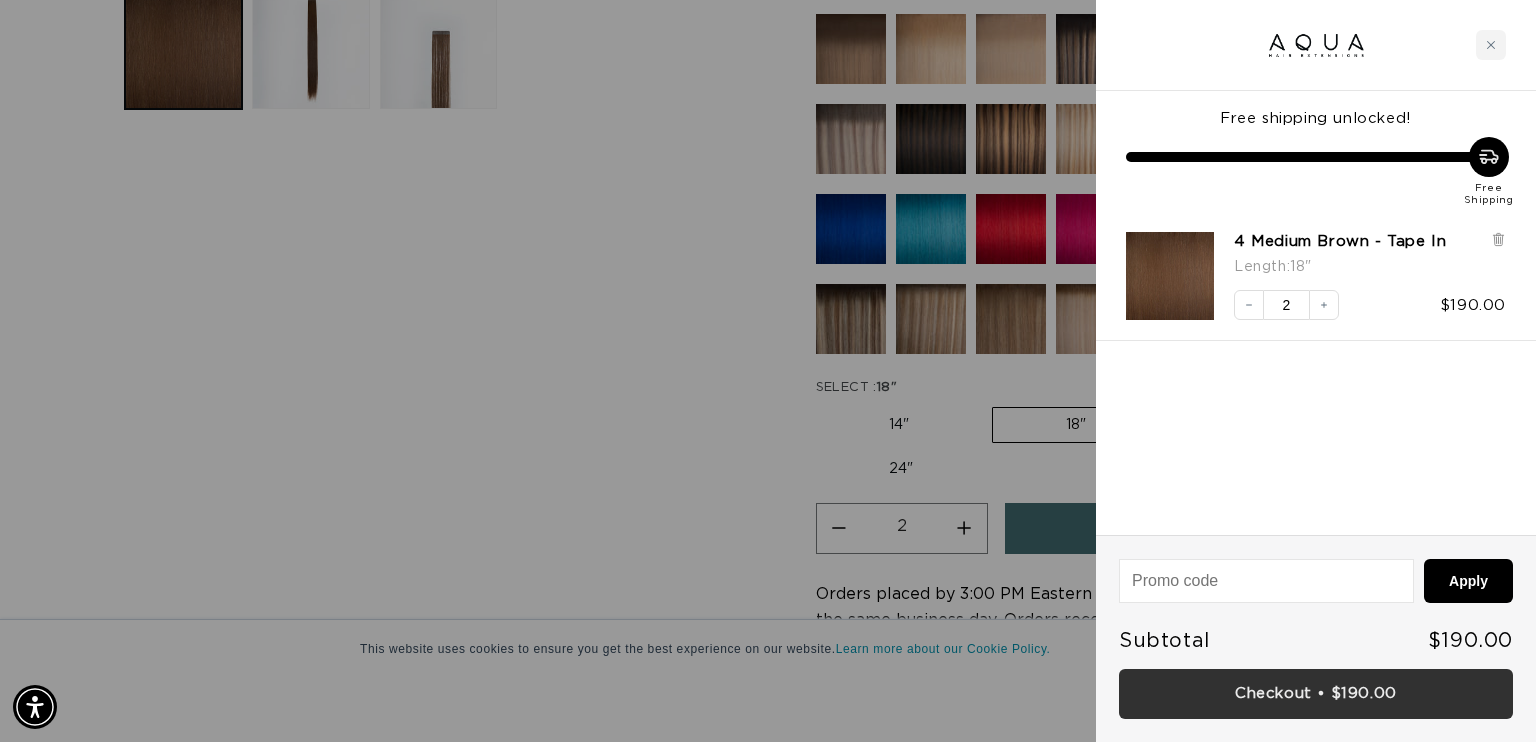 click on "Checkout • $190.00" at bounding box center (1316, 694) 